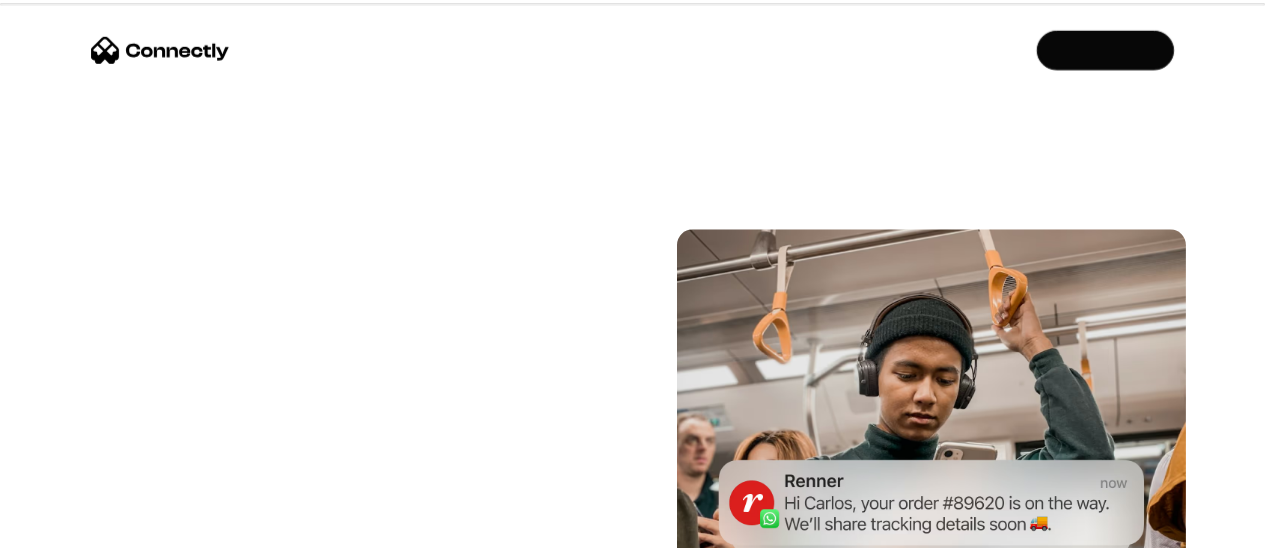 scroll, scrollTop: 0, scrollLeft: 0, axis: both 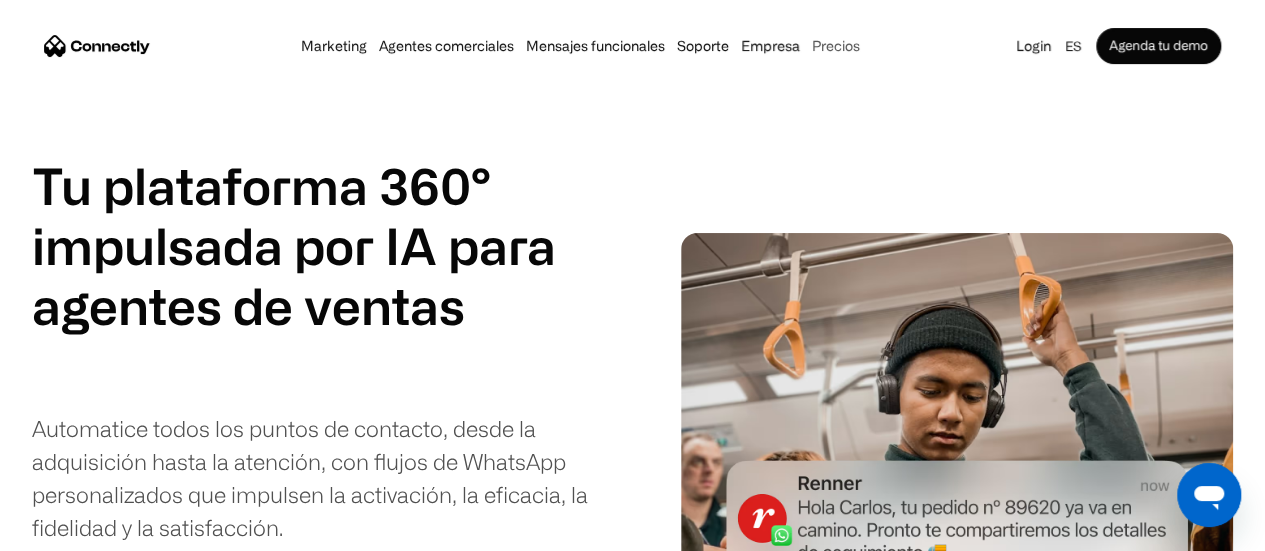 click on "Precios" at bounding box center [836, 46] 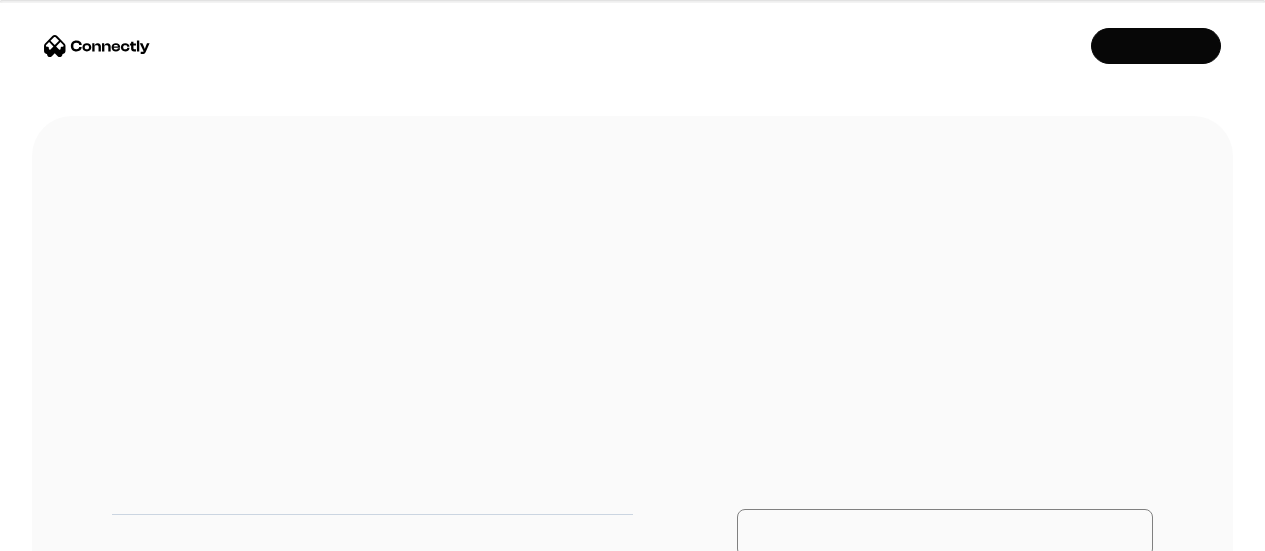 scroll, scrollTop: 0, scrollLeft: 0, axis: both 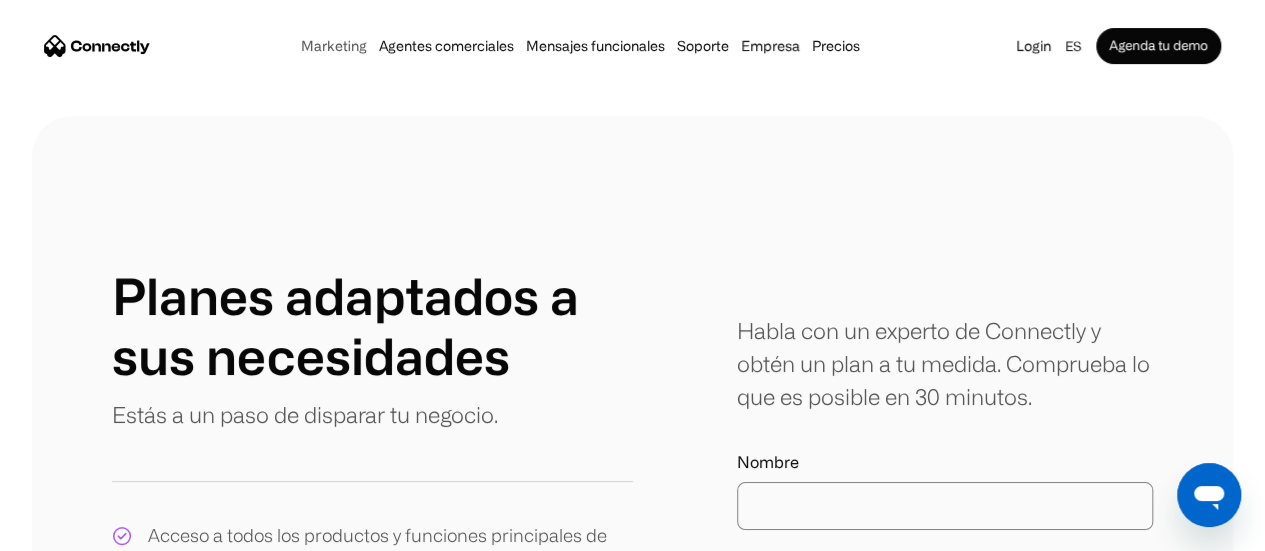 click on "Marketing" at bounding box center (334, 46) 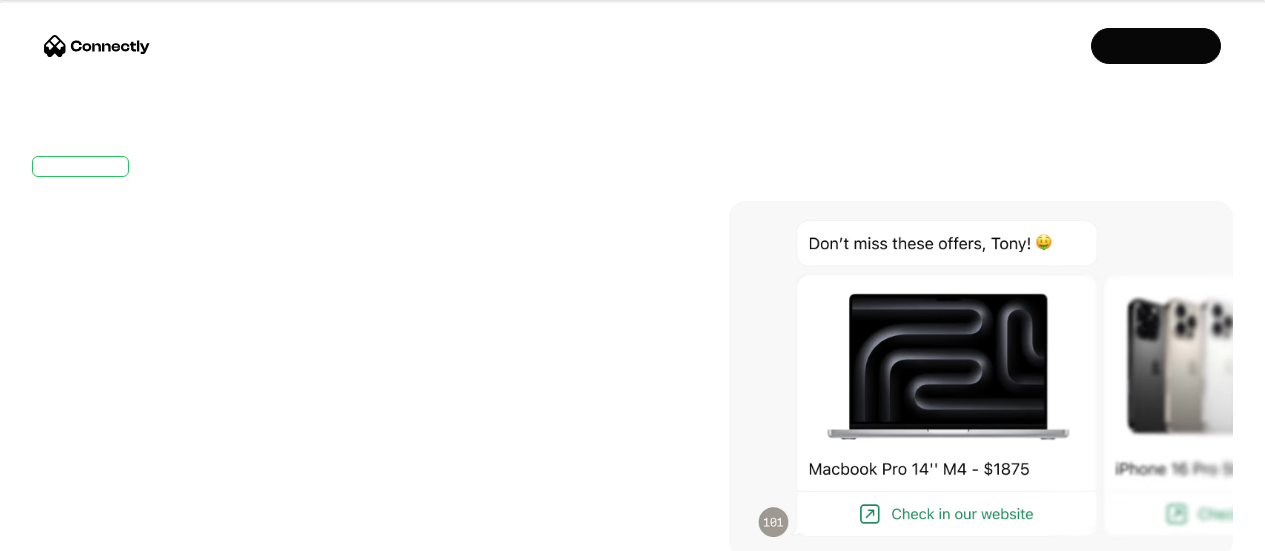 scroll, scrollTop: 0, scrollLeft: 0, axis: both 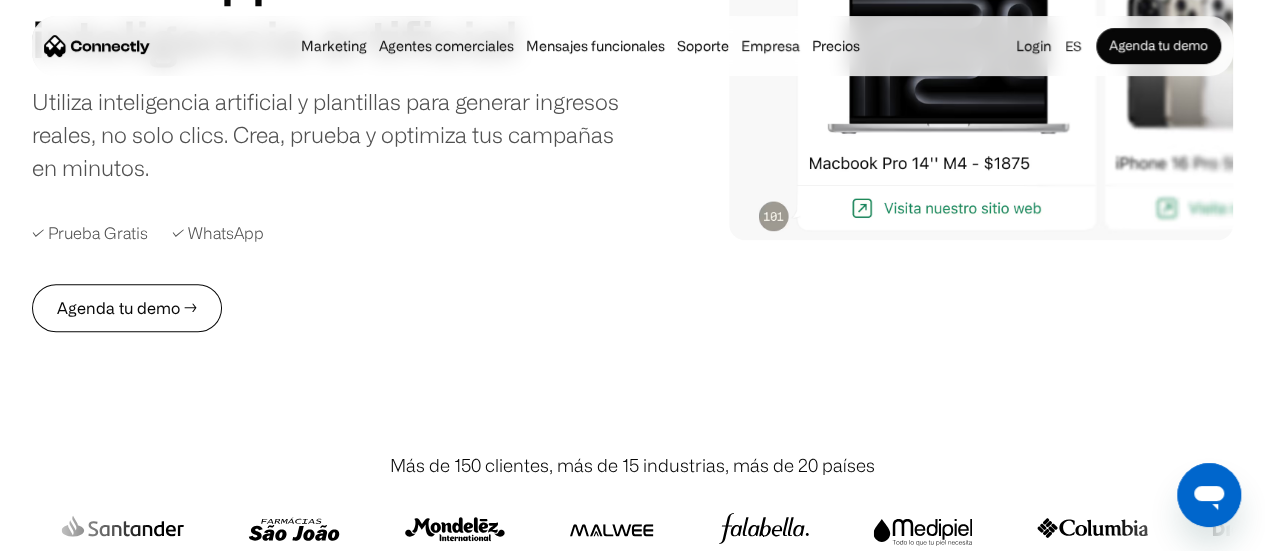 click on "Agenda tu demo →" at bounding box center [127, 308] 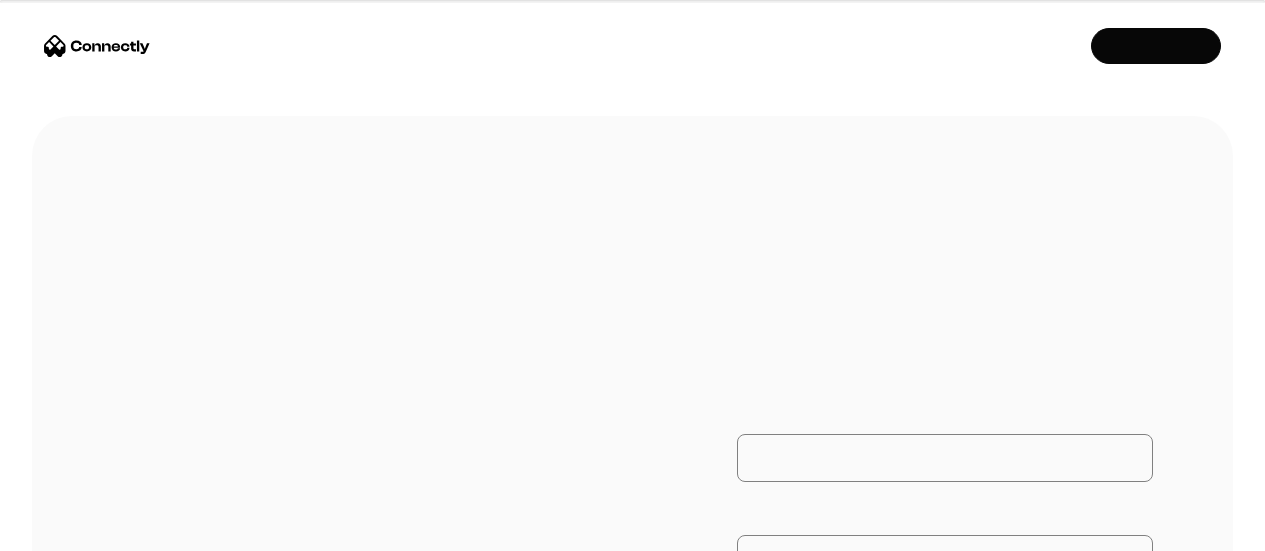 scroll, scrollTop: 0, scrollLeft: 0, axis: both 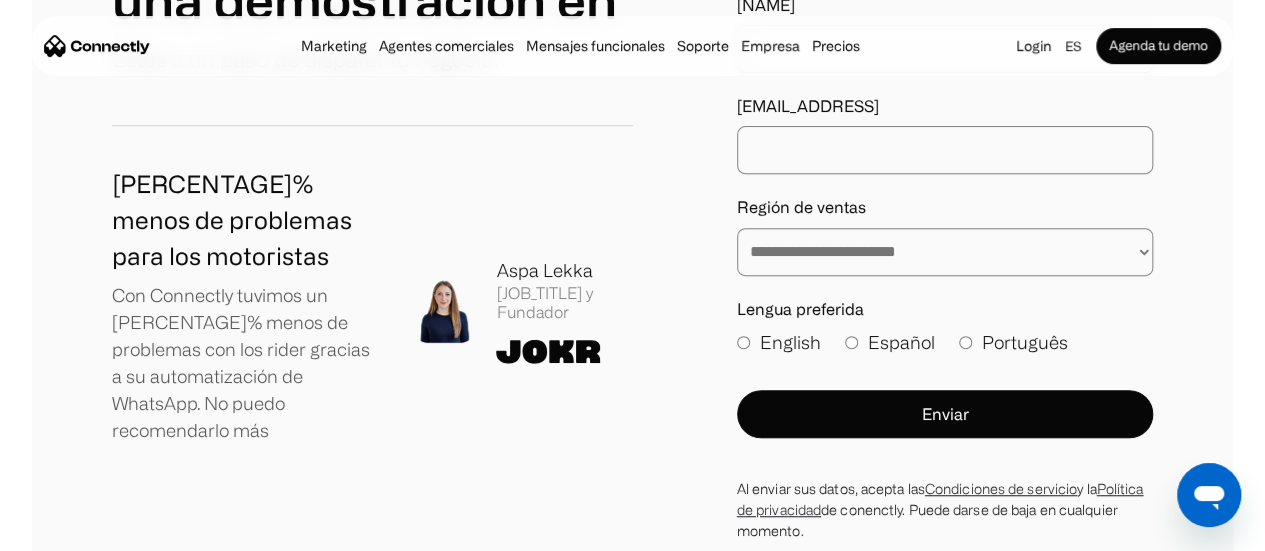 click on "**********" at bounding box center [945, 252] 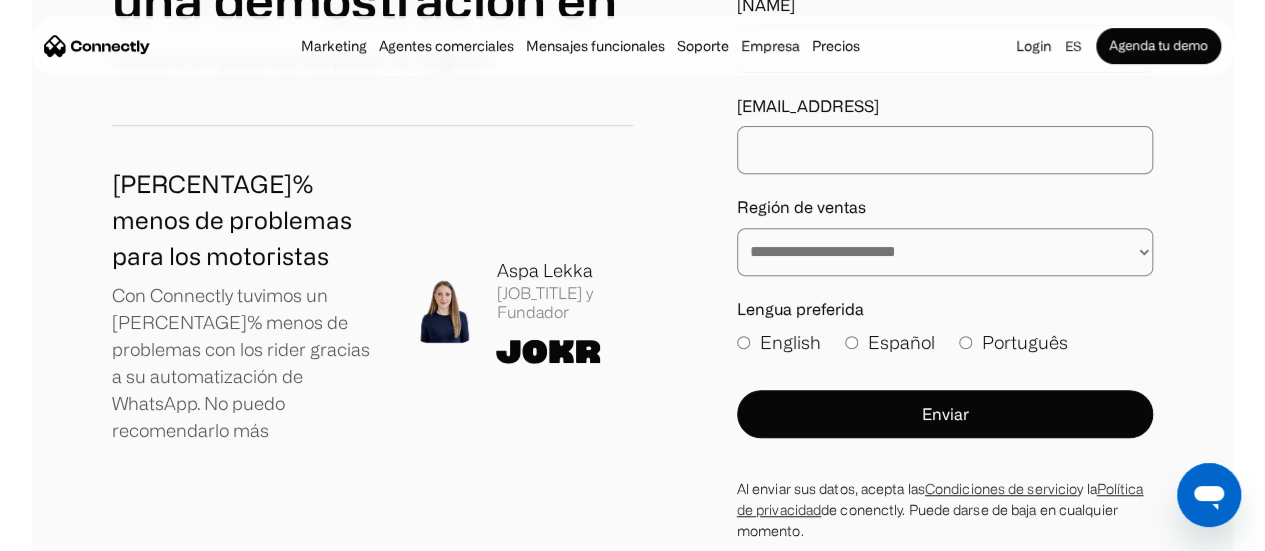 select on "*****" 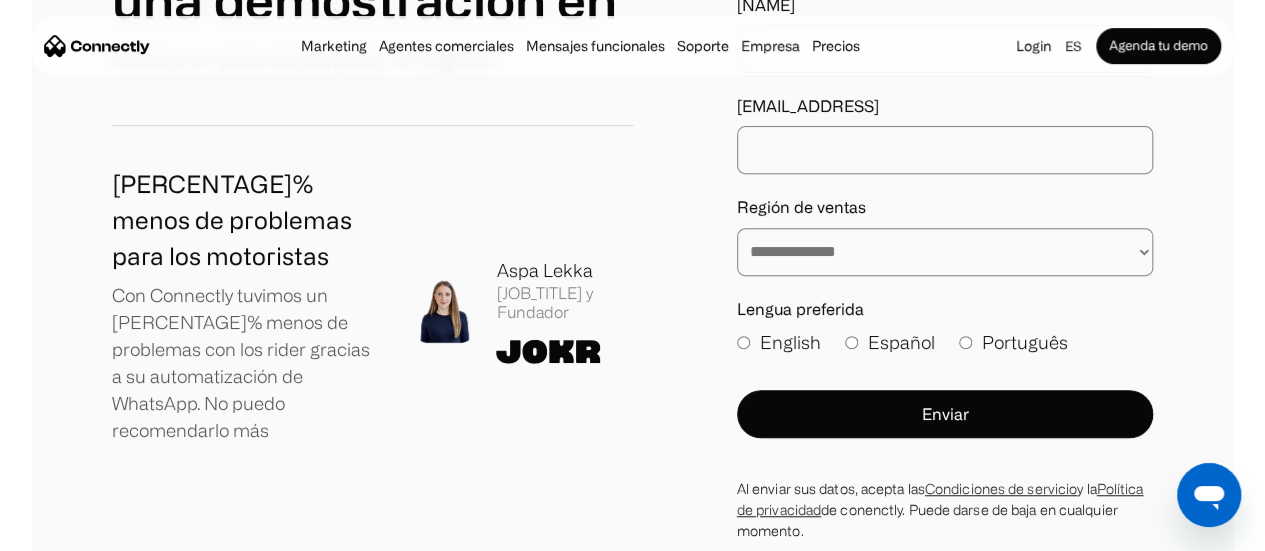 click on "**********" at bounding box center [945, 252] 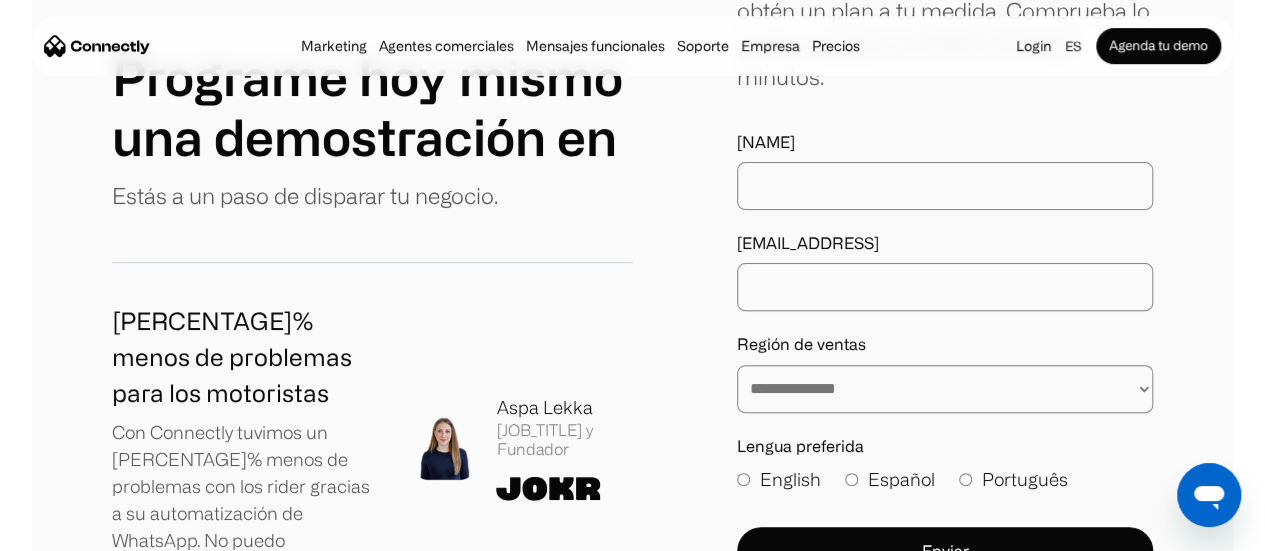 scroll, scrollTop: 304, scrollLeft: 0, axis: vertical 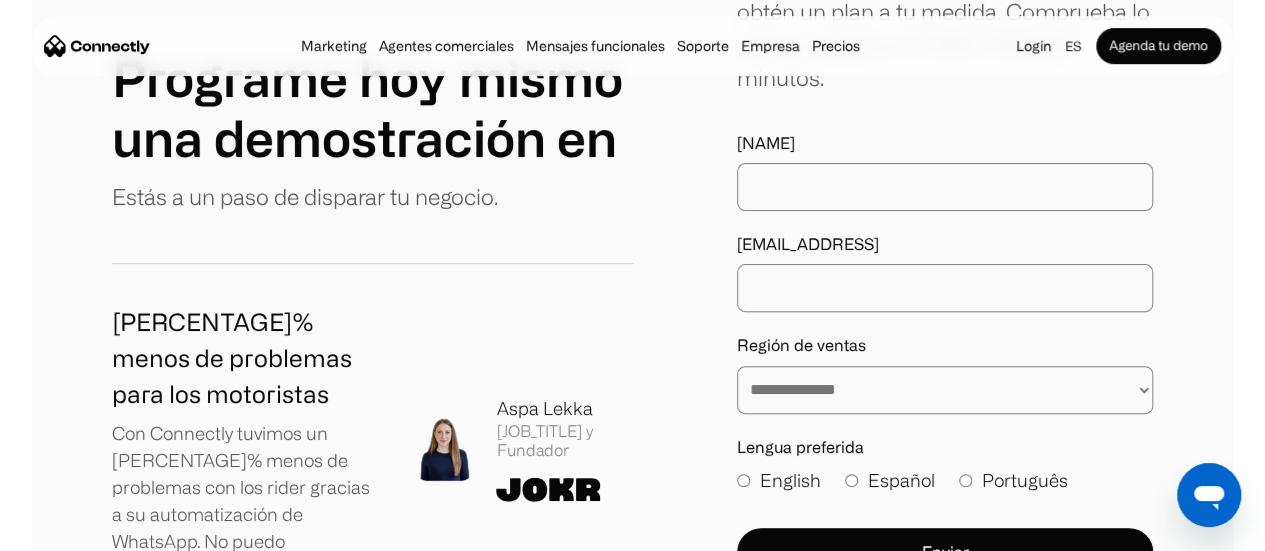 click on "Correo electrónico de trabajo" at bounding box center [945, 288] 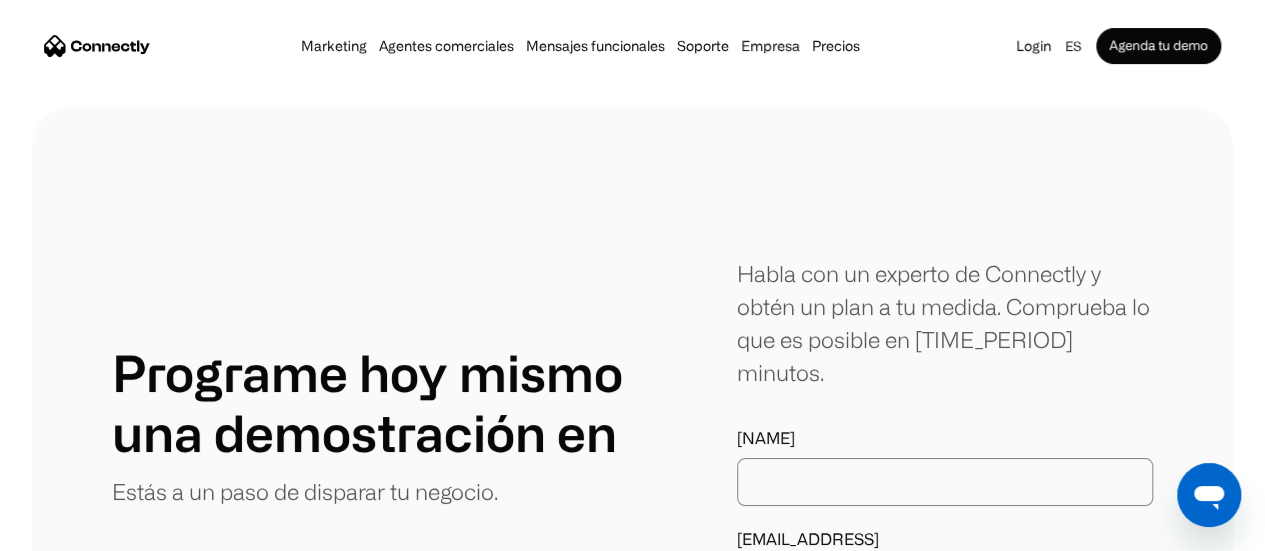 scroll, scrollTop: 0, scrollLeft: 0, axis: both 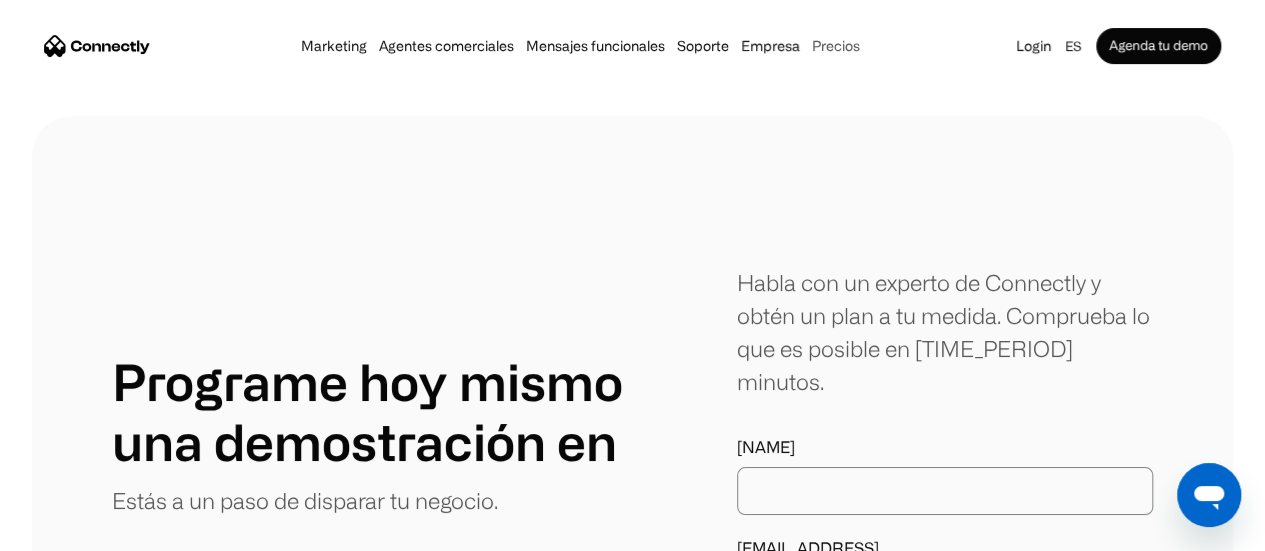 click on "Precios" at bounding box center [836, 46] 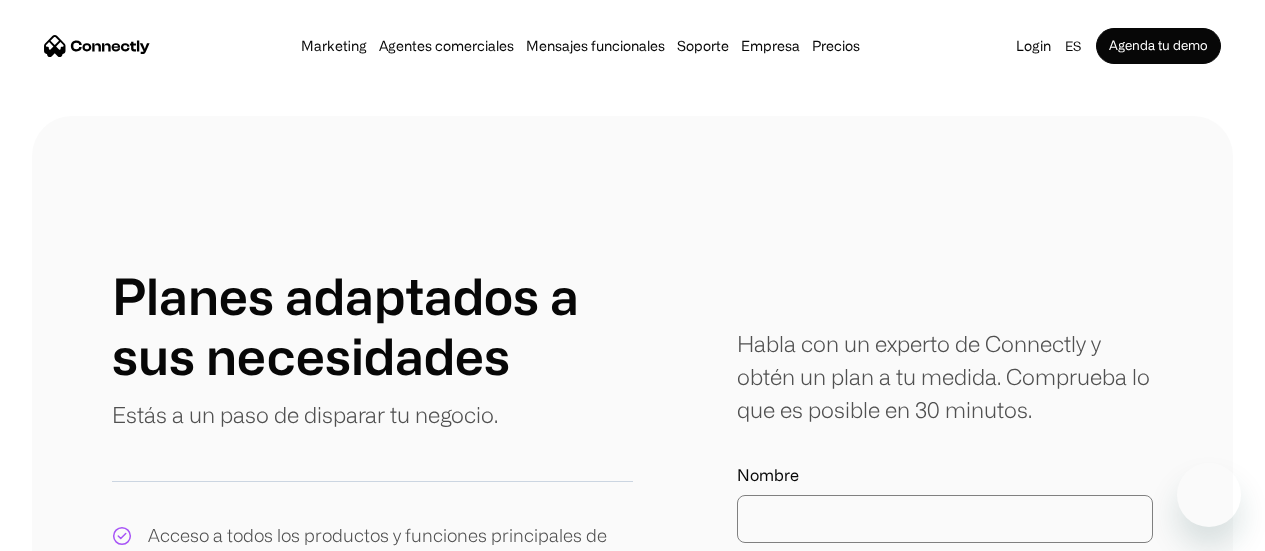 scroll, scrollTop: 0, scrollLeft: 0, axis: both 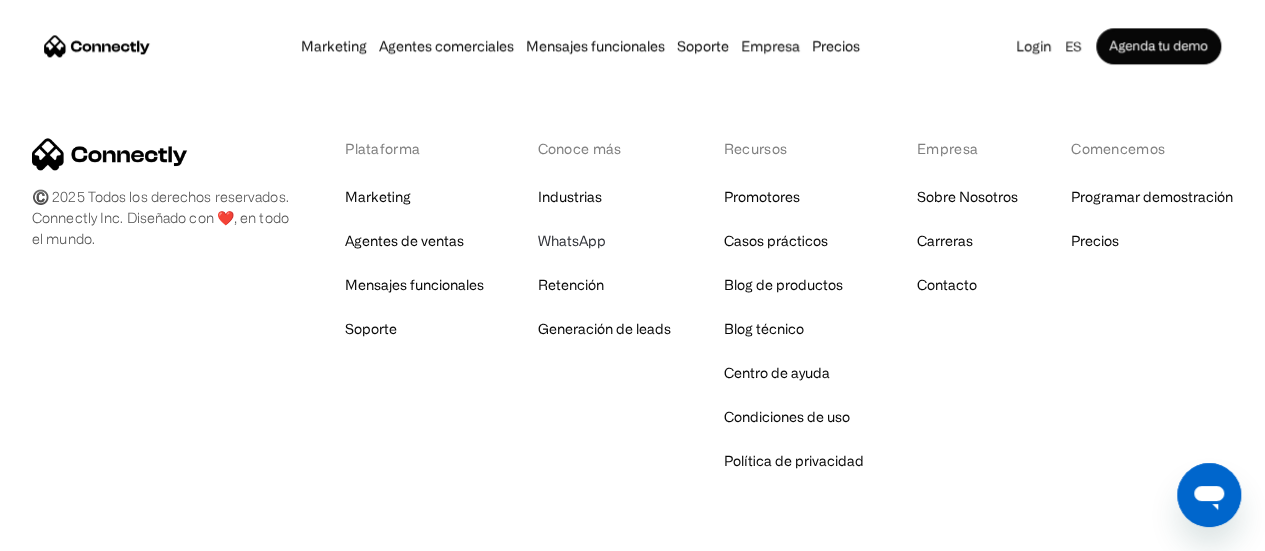 click on "WhatsApp" at bounding box center (571, 241) 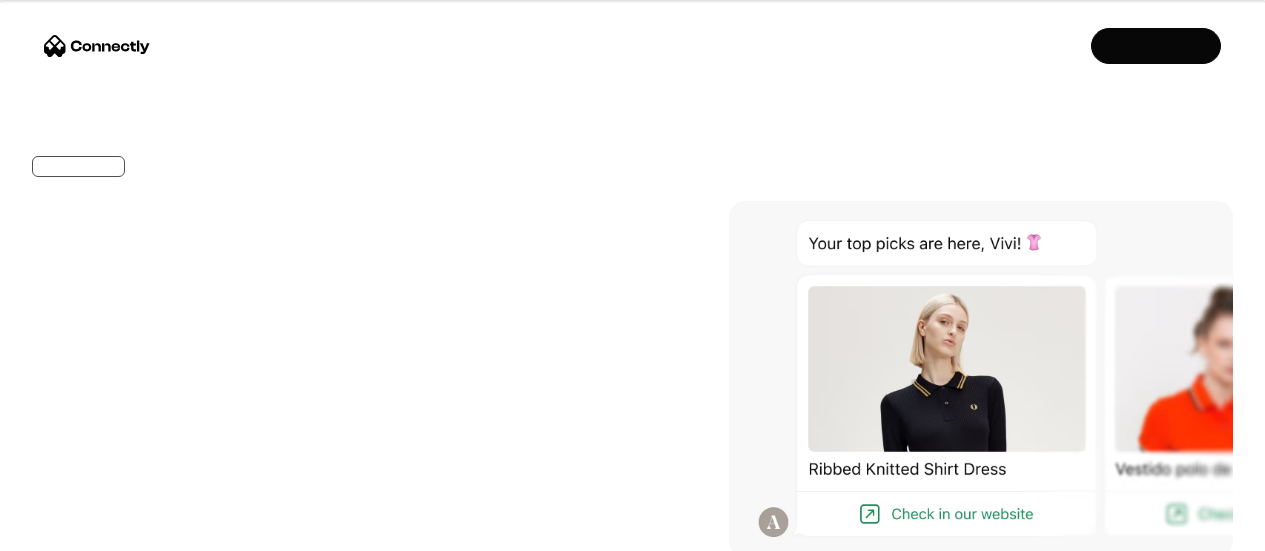 scroll, scrollTop: 0, scrollLeft: 0, axis: both 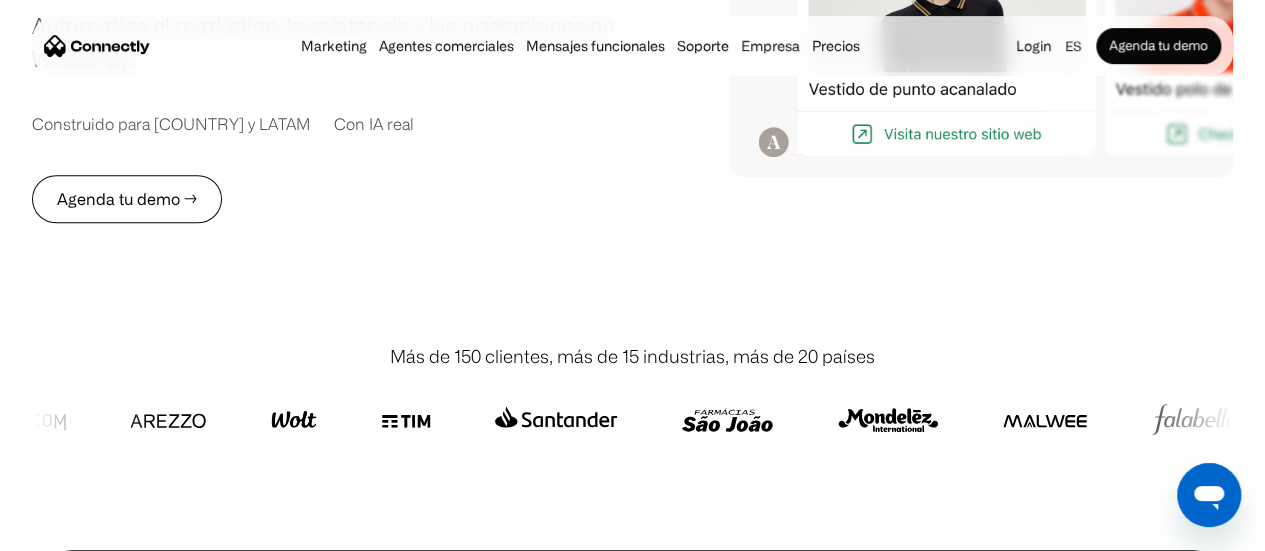click on "Agenda tu demo →" at bounding box center (127, 199) 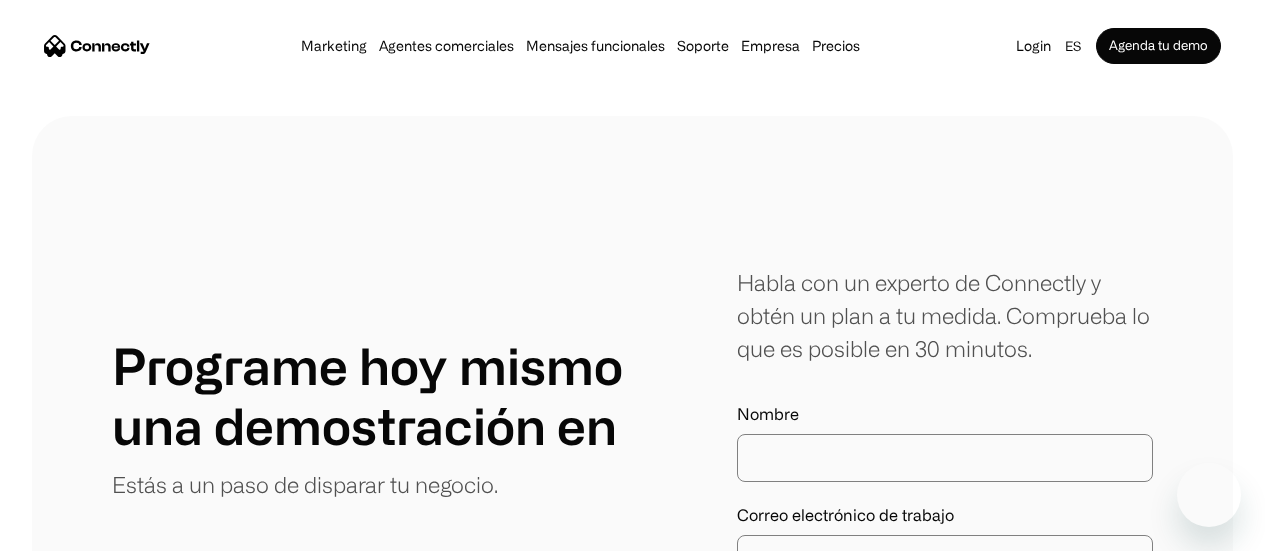 scroll, scrollTop: 0, scrollLeft: 0, axis: both 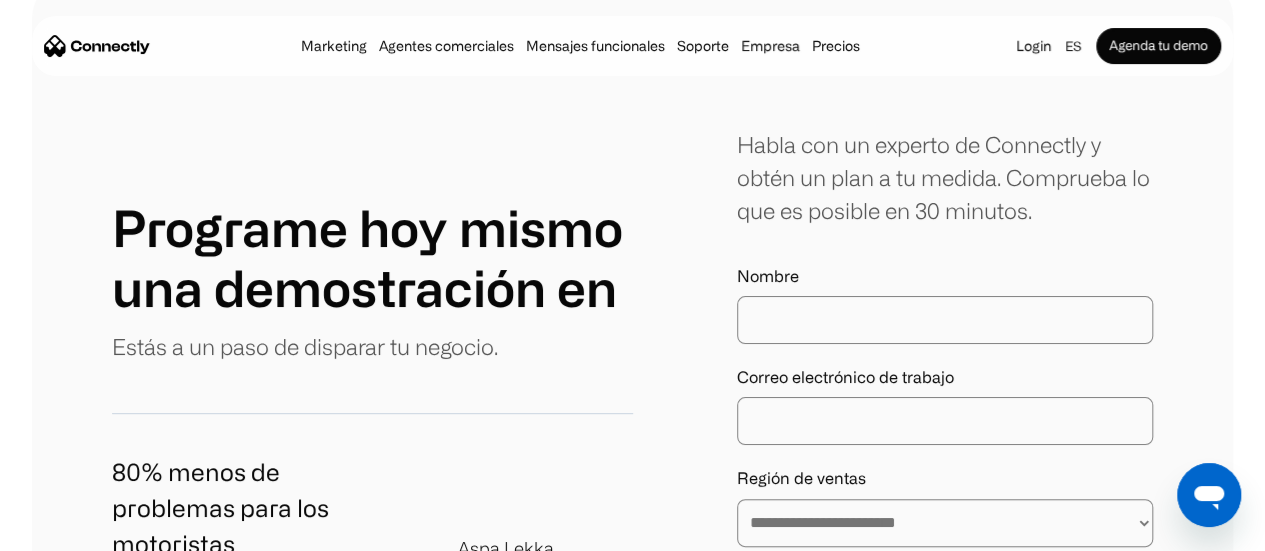 click on "Nombre" at bounding box center [945, 320] 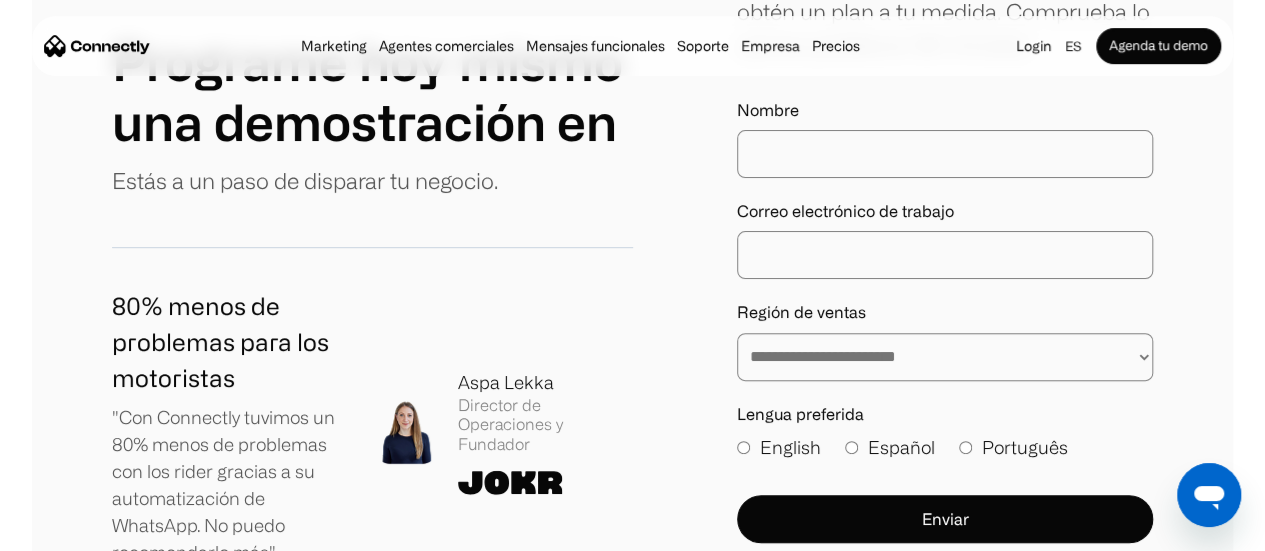 scroll, scrollTop: 213, scrollLeft: 0, axis: vertical 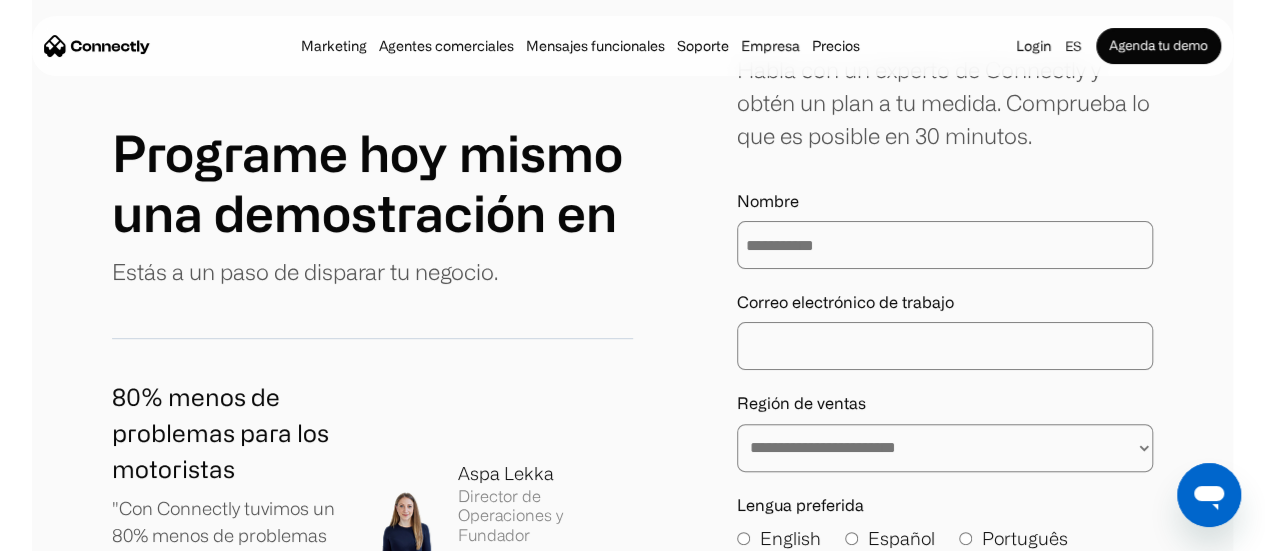 type on "**********" 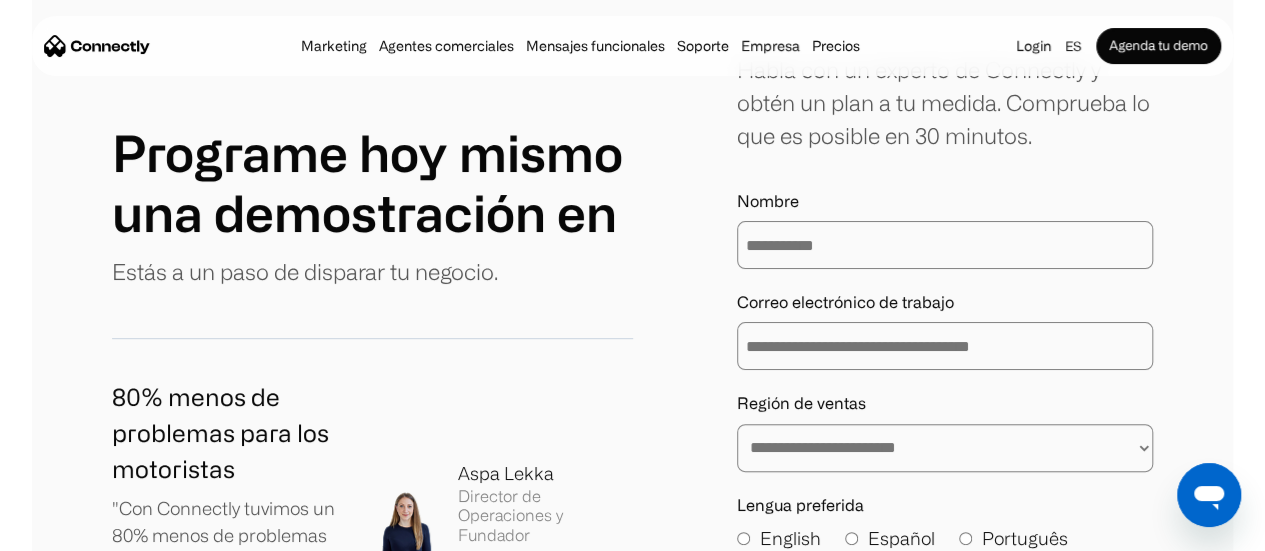 scroll, scrollTop: 356, scrollLeft: 0, axis: vertical 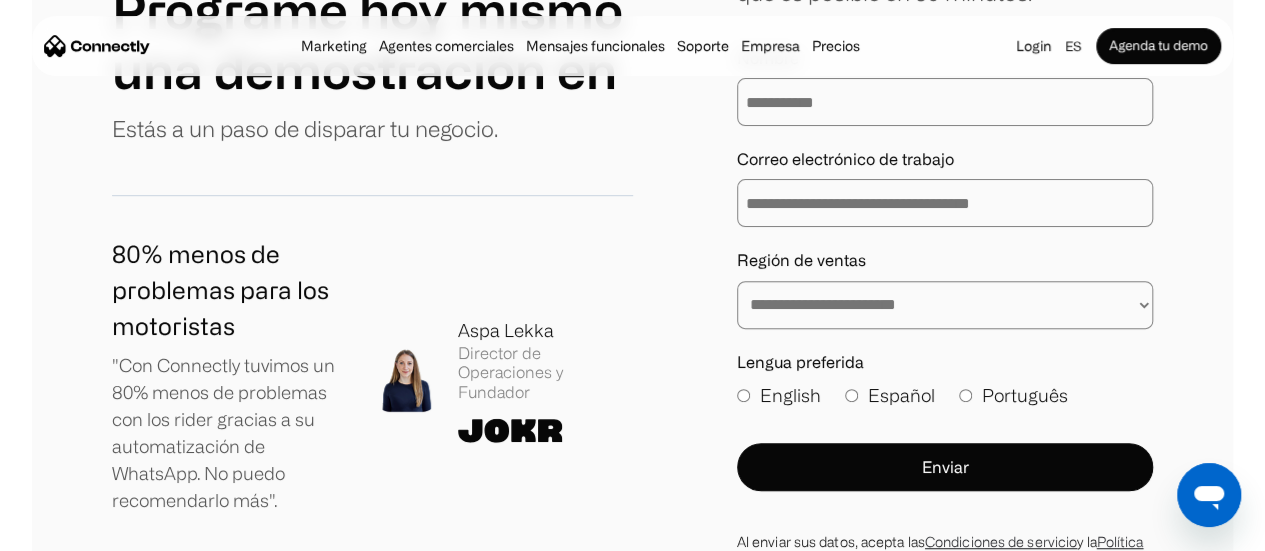type on "**********" 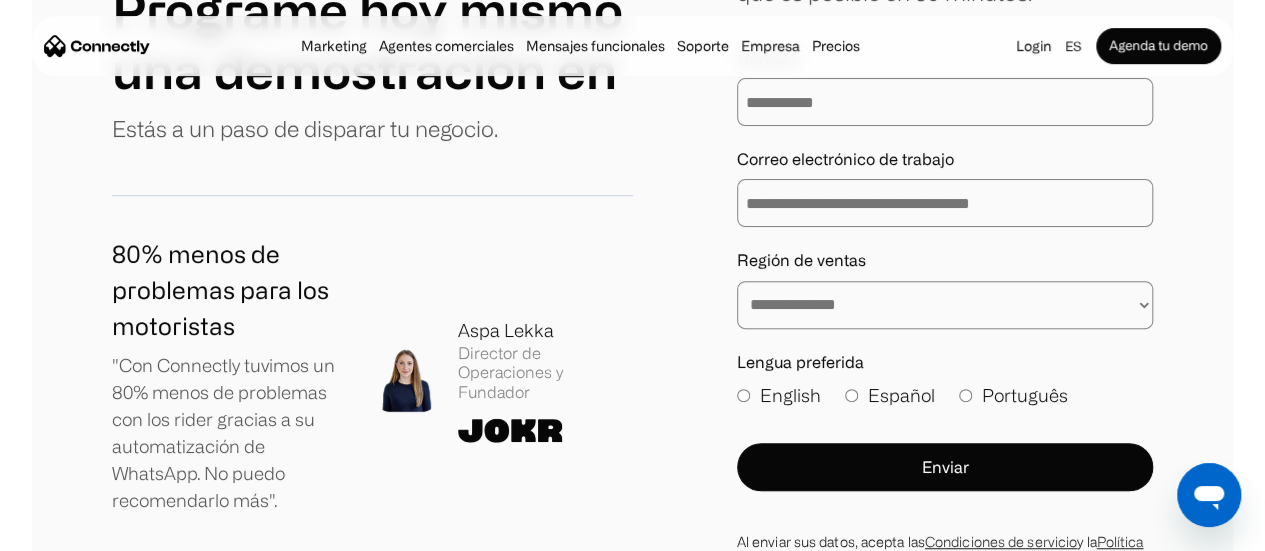 click on "**********" at bounding box center [945, 305] 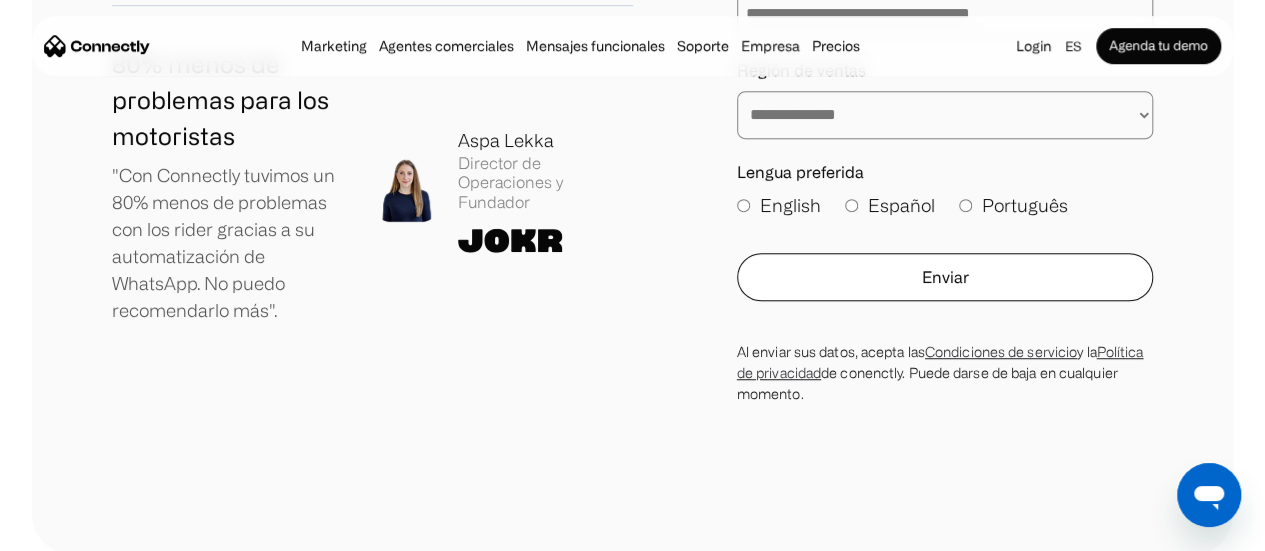 click on "Enviar" at bounding box center [945, 277] 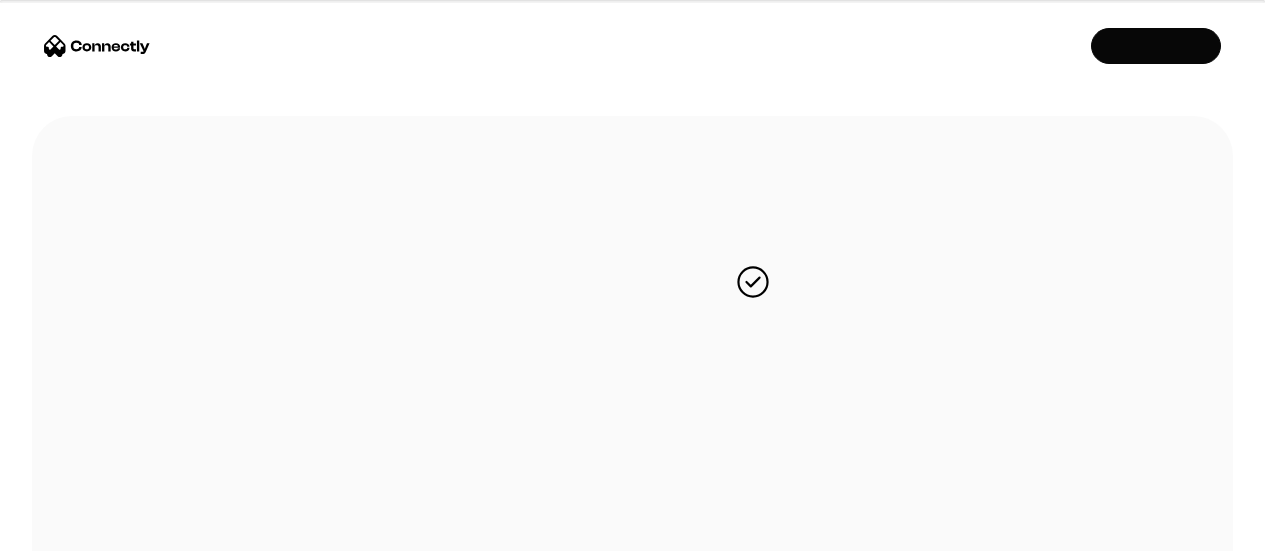 scroll, scrollTop: 0, scrollLeft: 0, axis: both 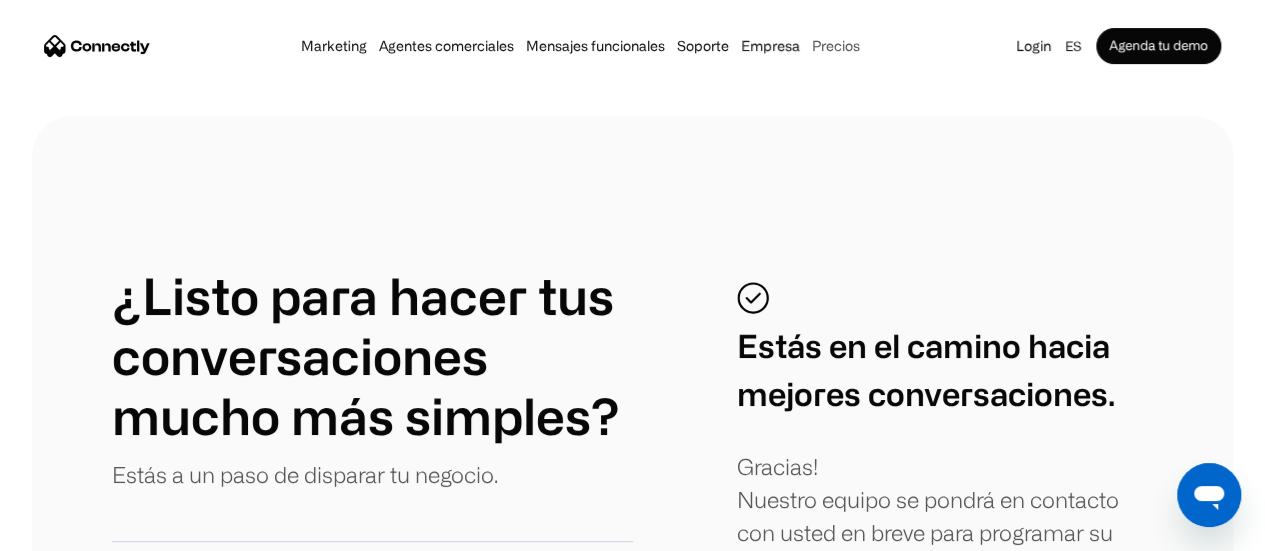 click on "Precios" at bounding box center [836, 46] 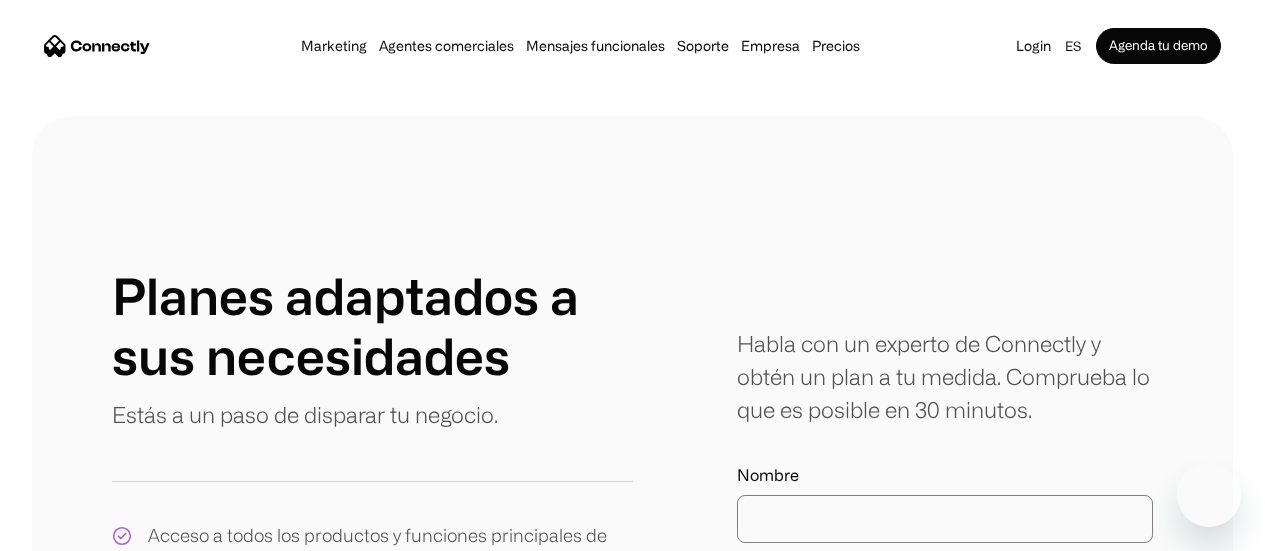 scroll, scrollTop: 0, scrollLeft: 0, axis: both 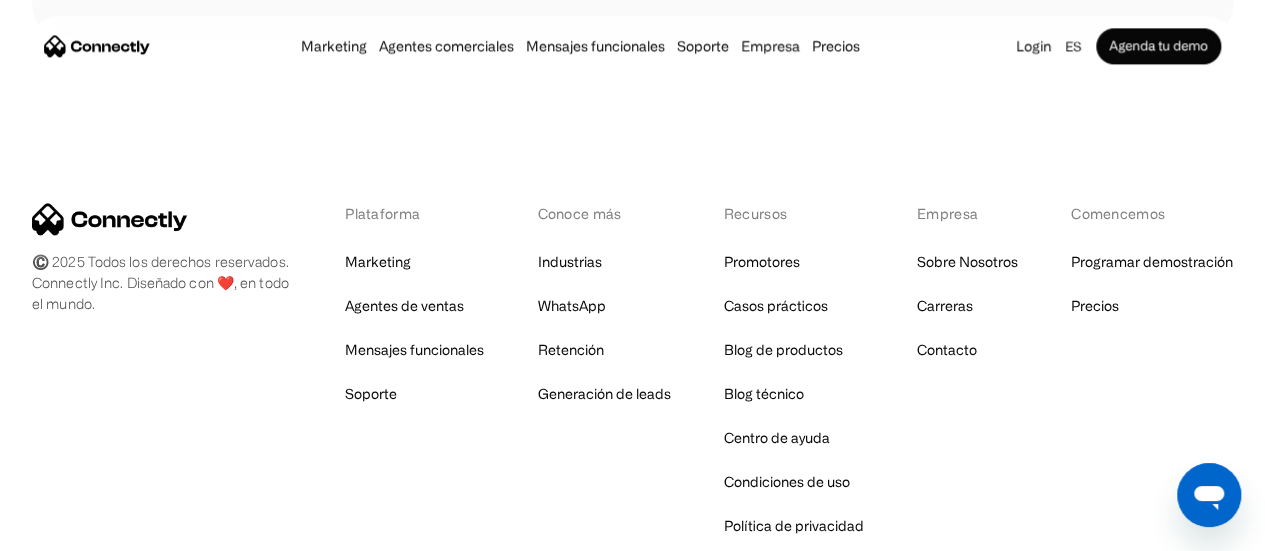 click on "©️ 2025 Todos los derechos reservados. Connectly Inc. Diseñado con ❤️, en [COUNTRY]. Plataforma Marketing Agentes de ventas Mensajes funcionales Soporte Conoce más Industrias WhatsApp Retención Generación de leads Recursos Promotores Casos prácticos Blog de productos Blog técnico Centro de ayuda Condiciones de uso Política de privacidad Empresa Sobre Nosotros Carreras Contacto Comencemos Programar demostración Precios" at bounding box center (632, 371) 